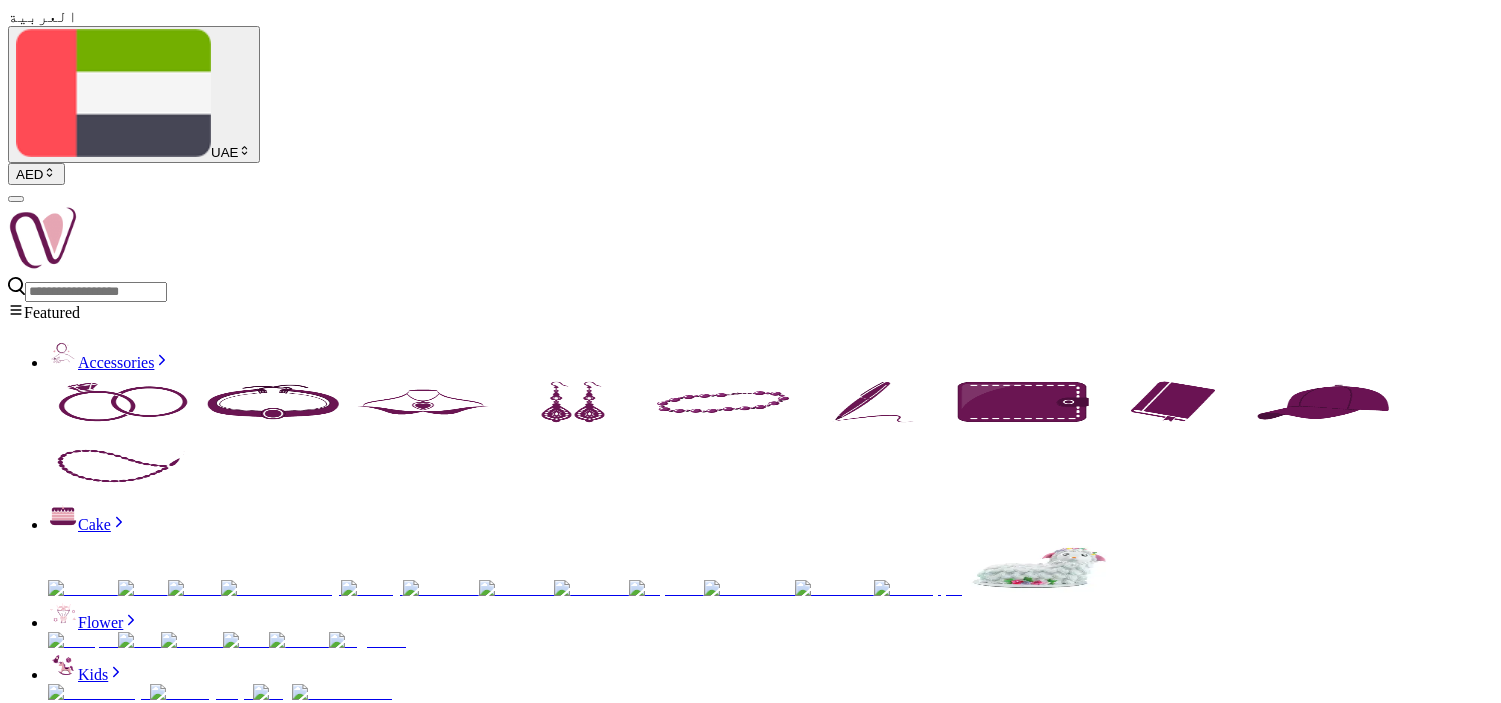 scroll, scrollTop: 0, scrollLeft: 0, axis: both 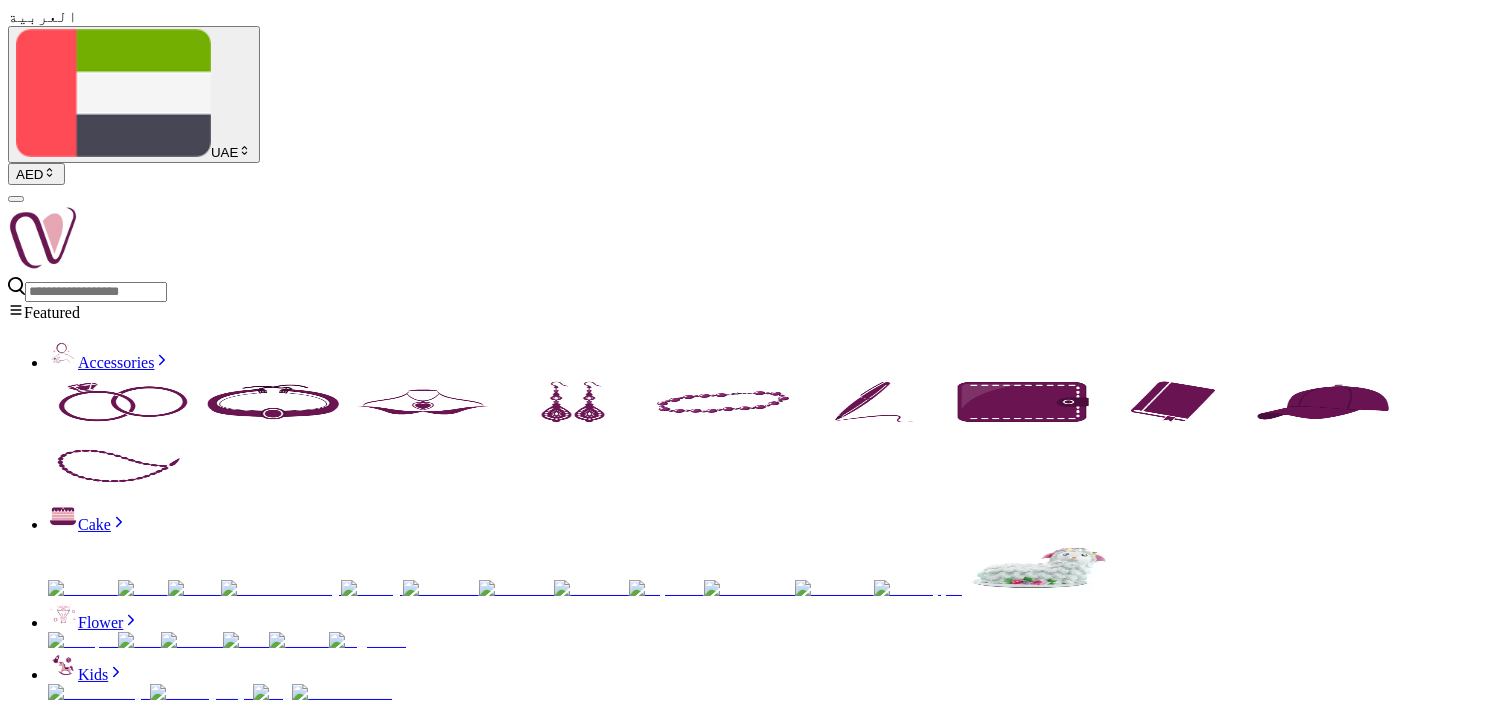 click at bounding box center [96, 292] 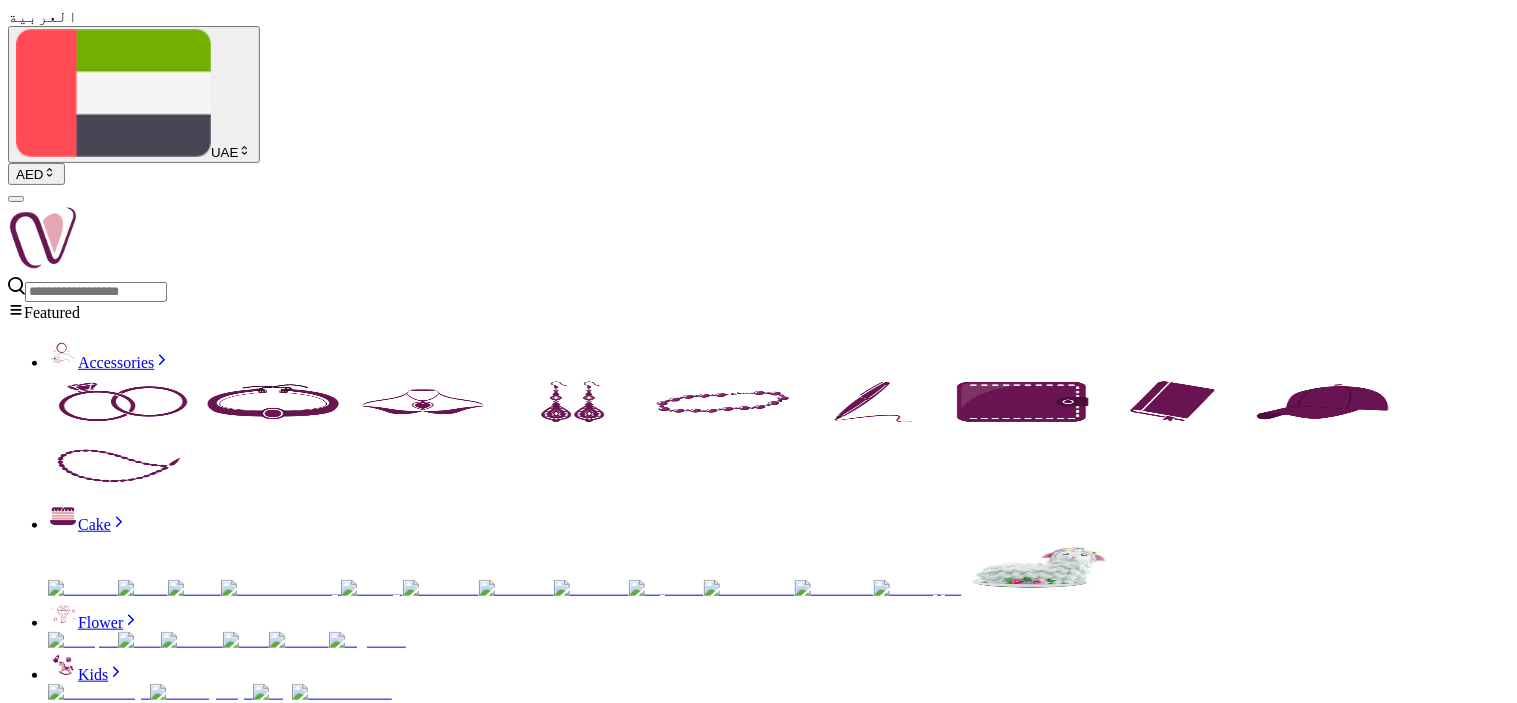 paste on "**********" 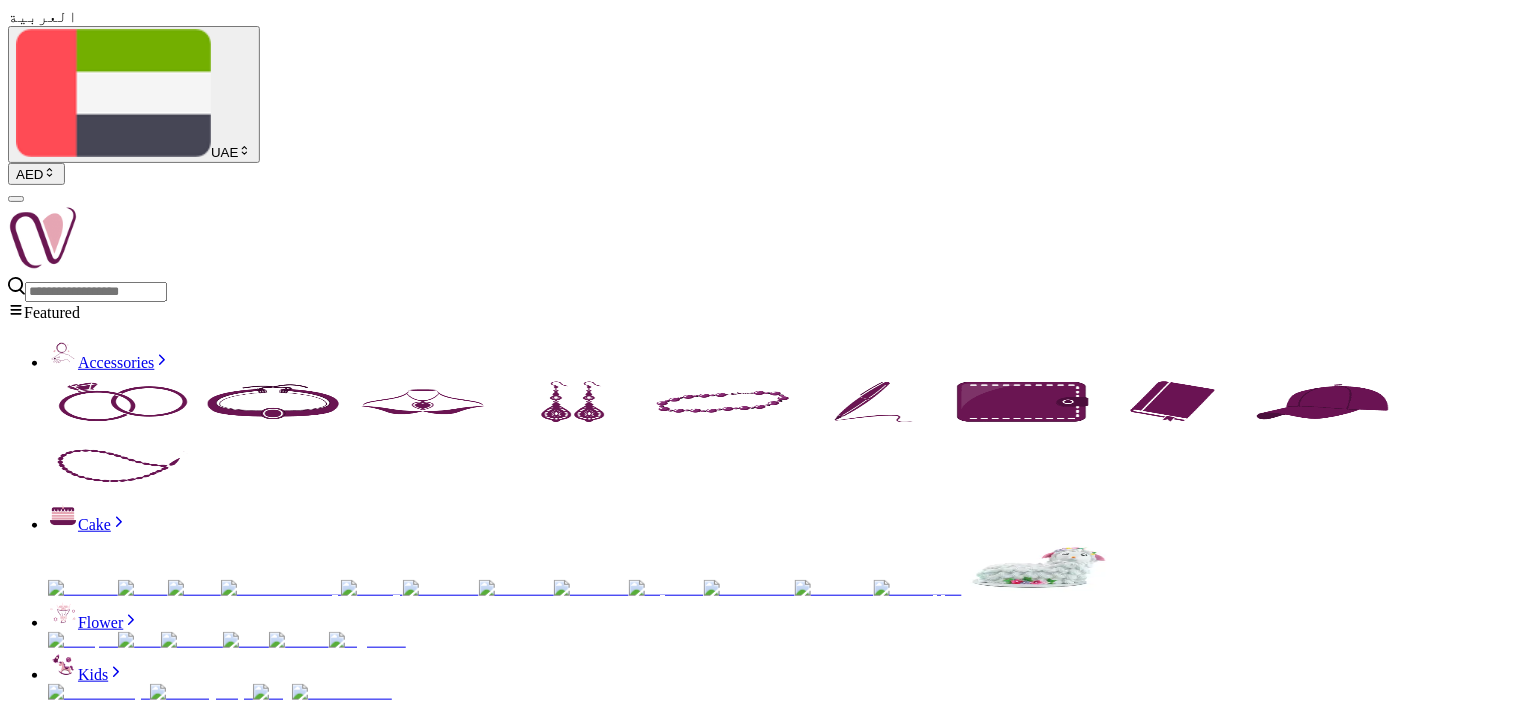 scroll, scrollTop: 520, scrollLeft: 897, axis: both 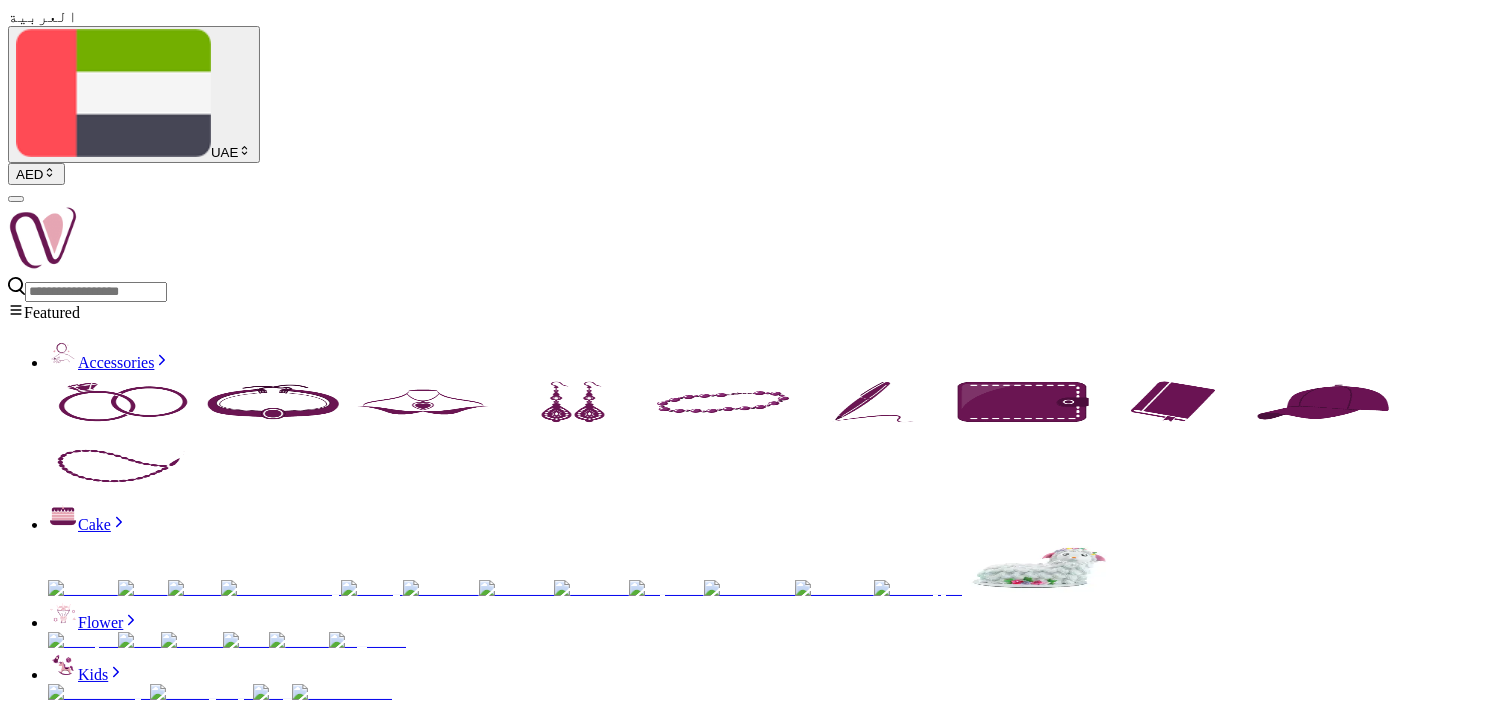 click at bounding box center [96, 292] 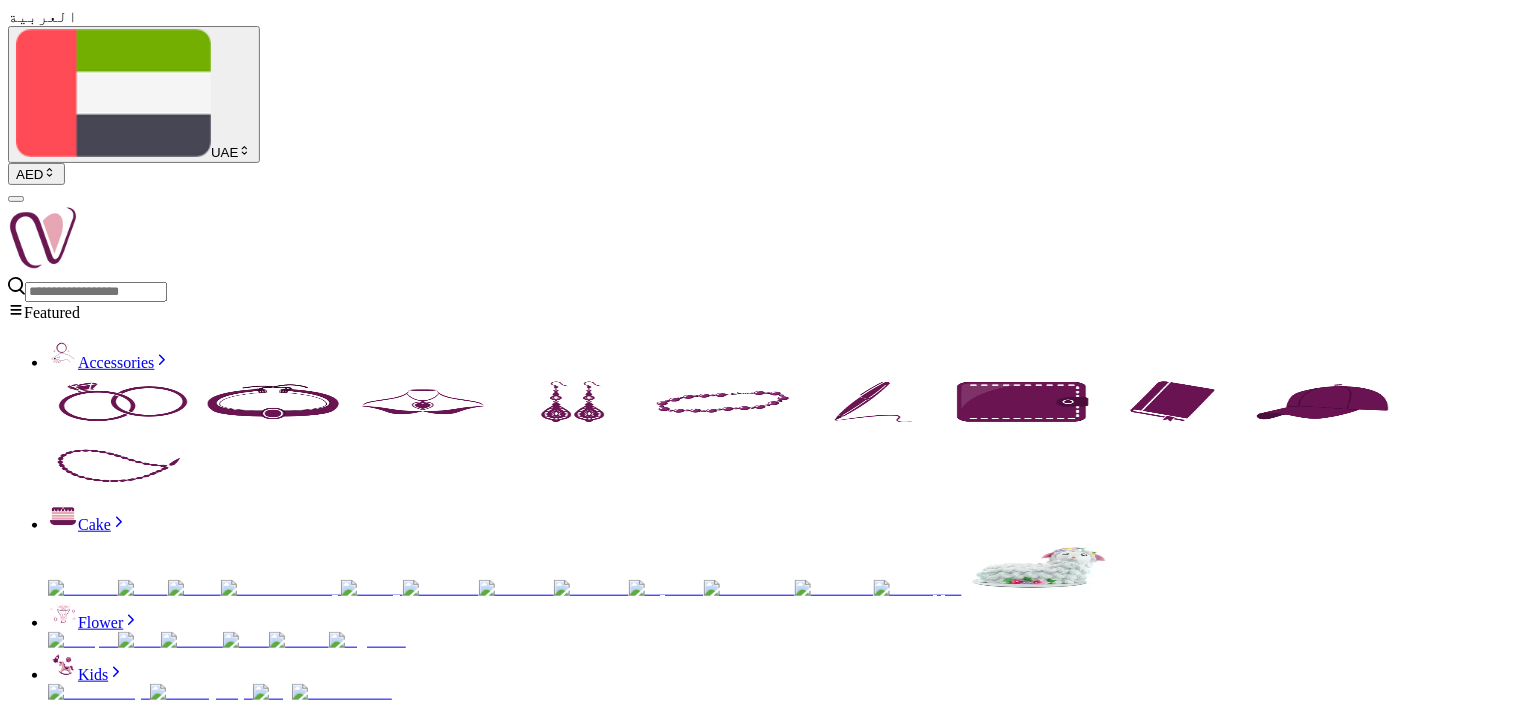 click on "Orange flower bouquet N" at bounding box center (758, 8628) 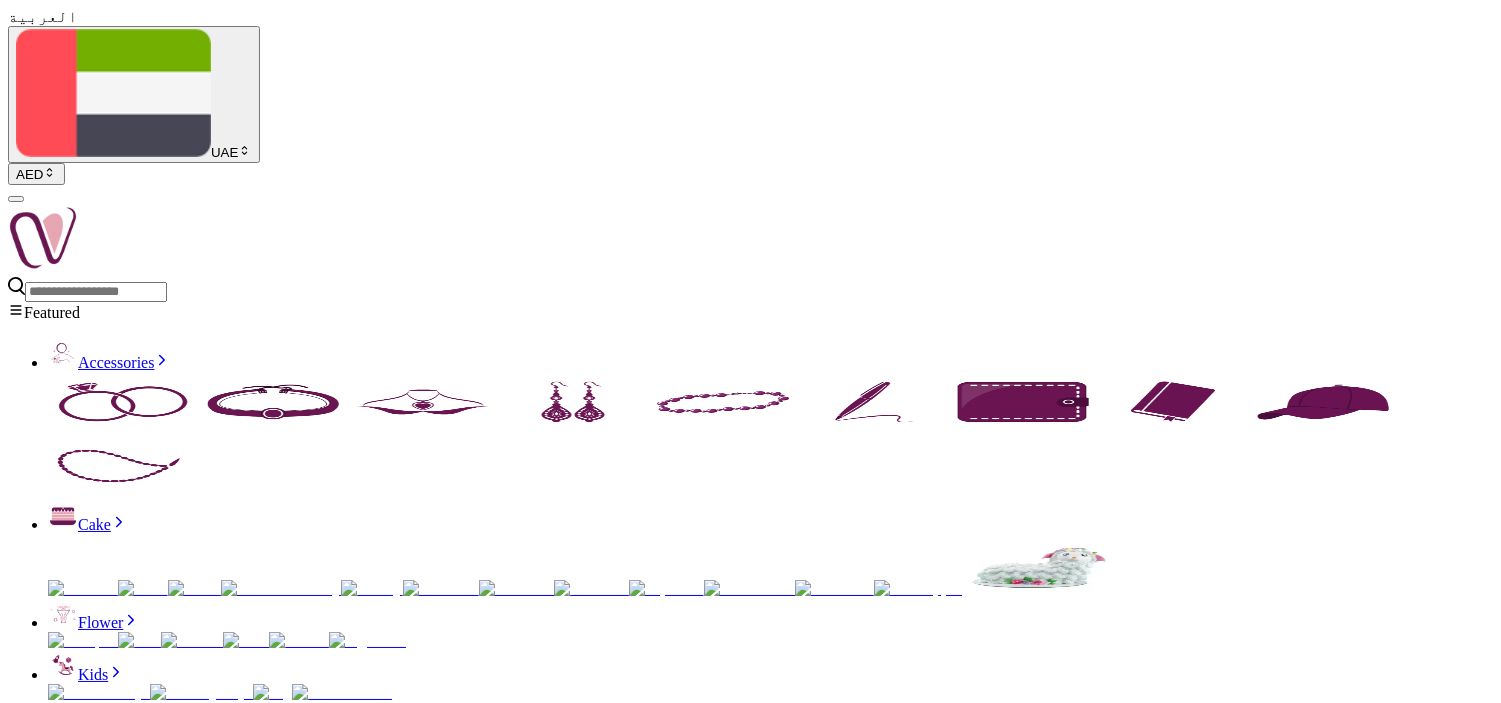 click at bounding box center (96, 292) 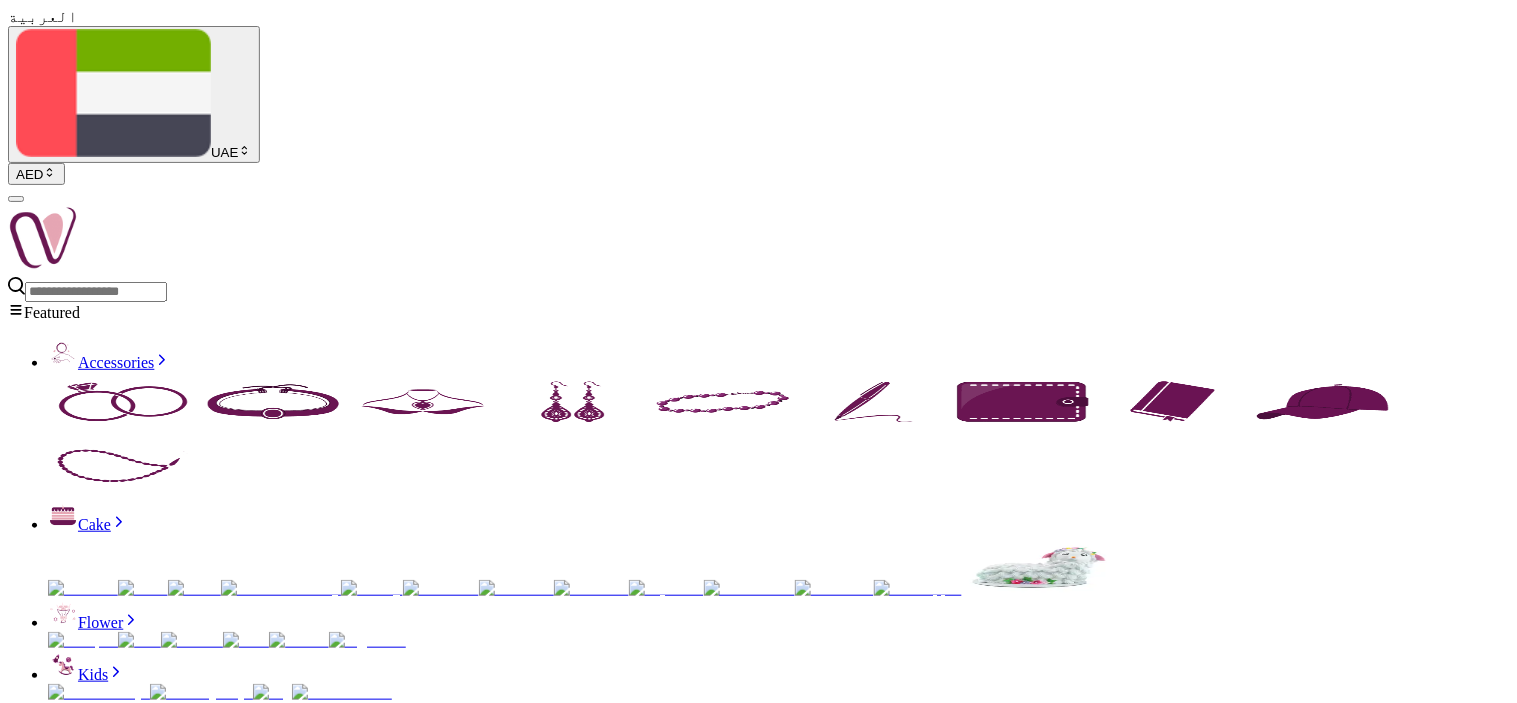 click on "Orange flower bouquet" at bounding box center [758, 8450] 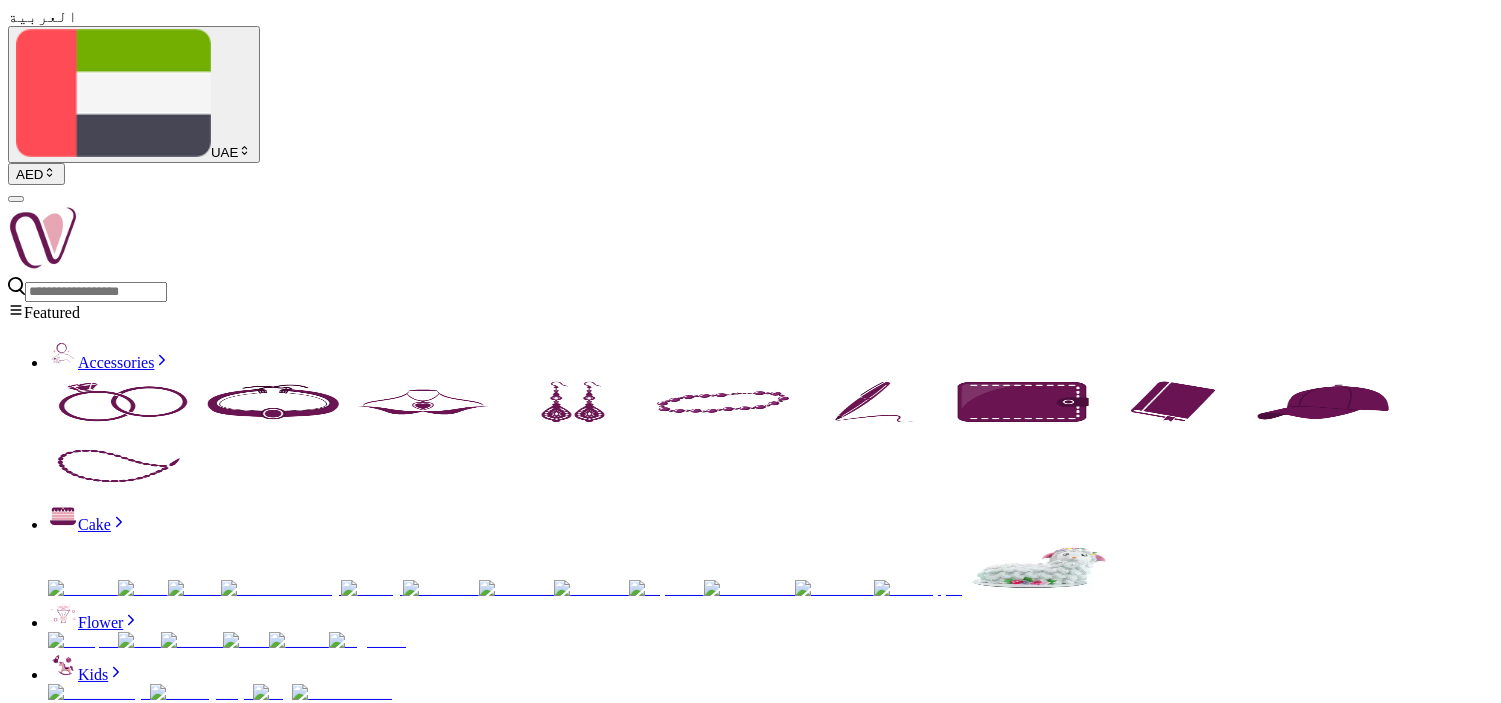 click at bounding box center [96, 292] 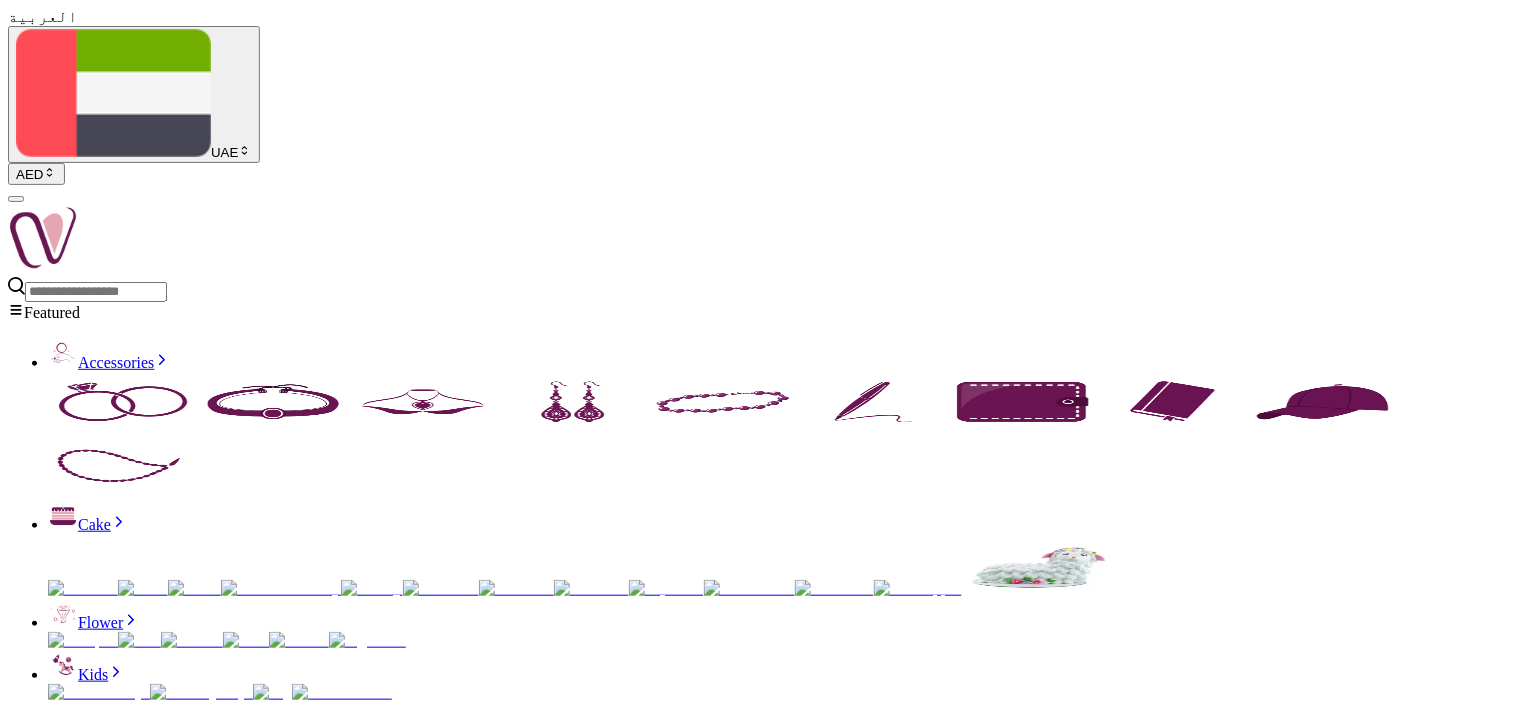 click on "AED 300" at bounding box center (758, 8667) 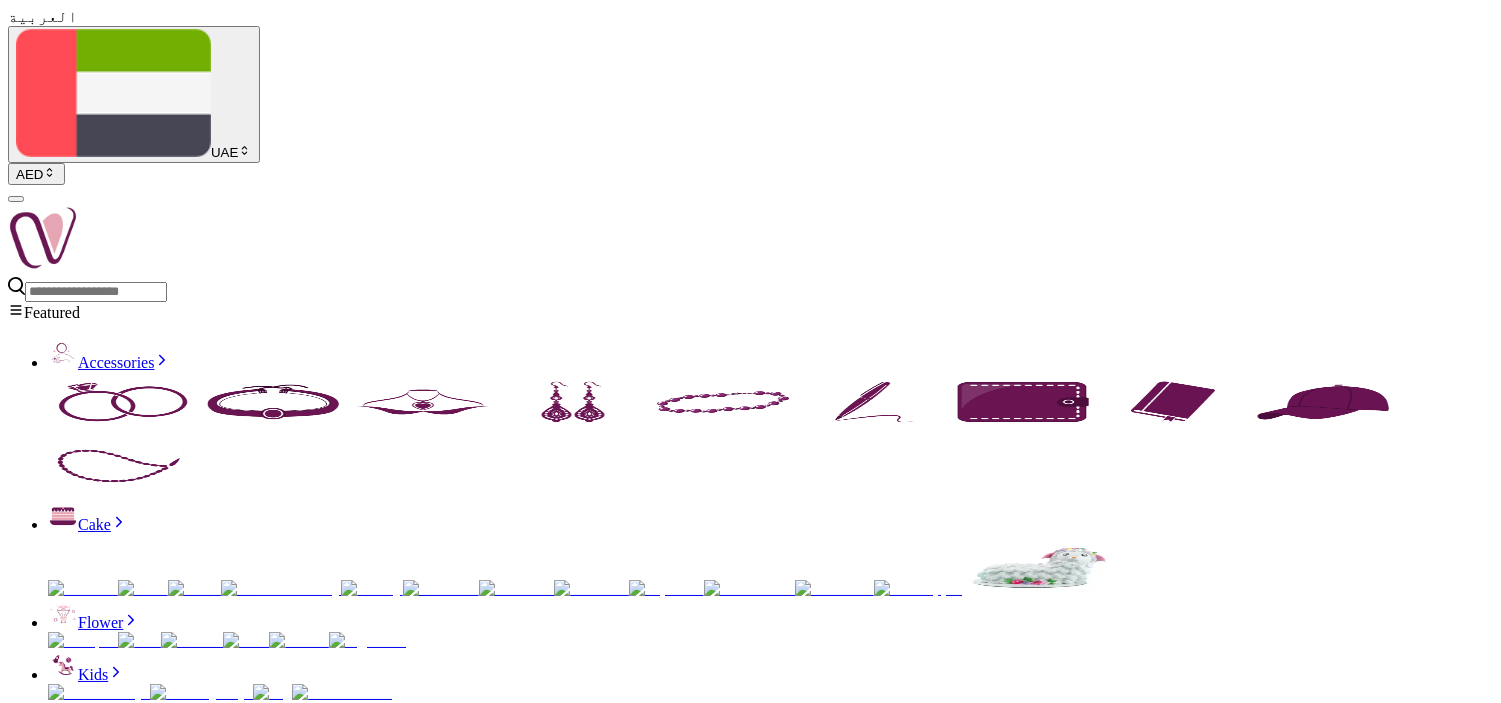 click at bounding box center (96, 292) 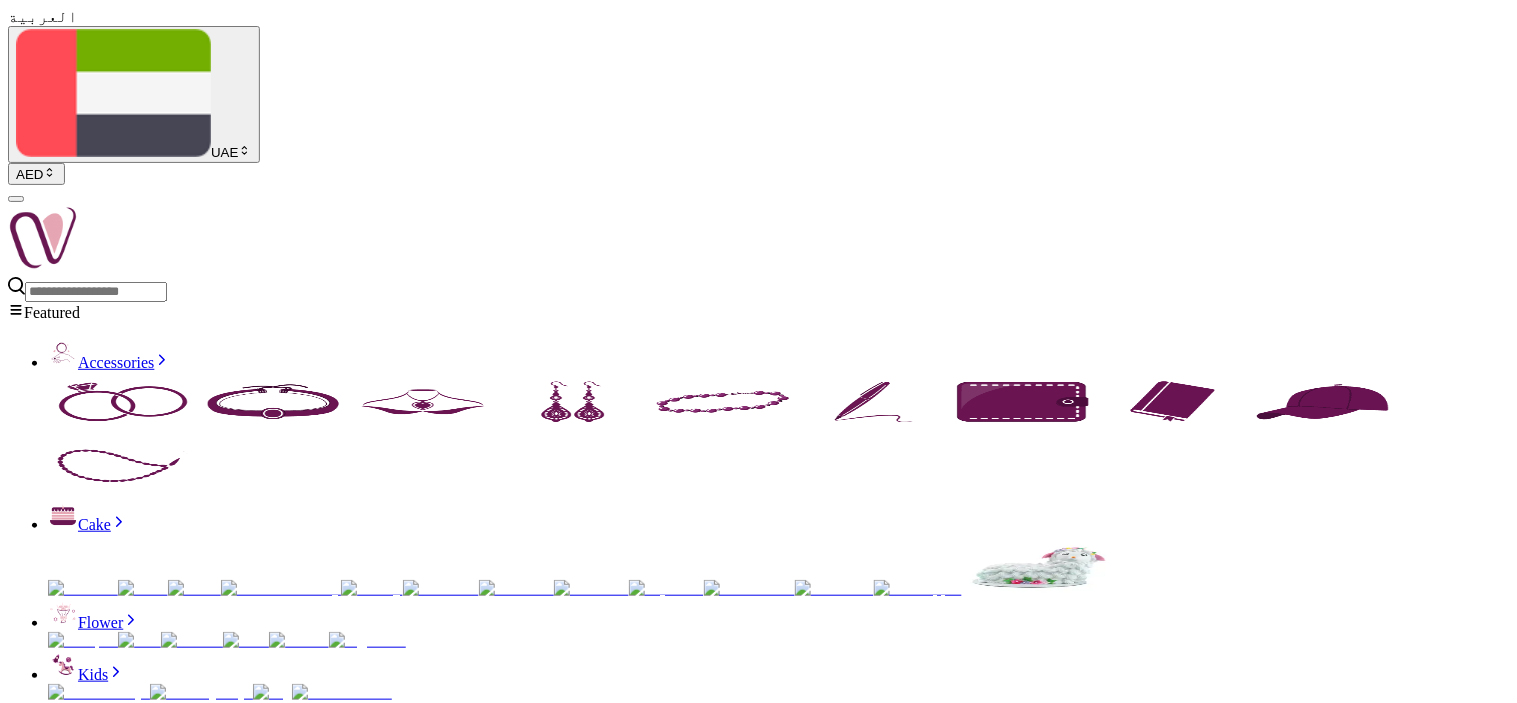 click on "Orange flower bouquet AED 299" at bounding box center [758, 8468] 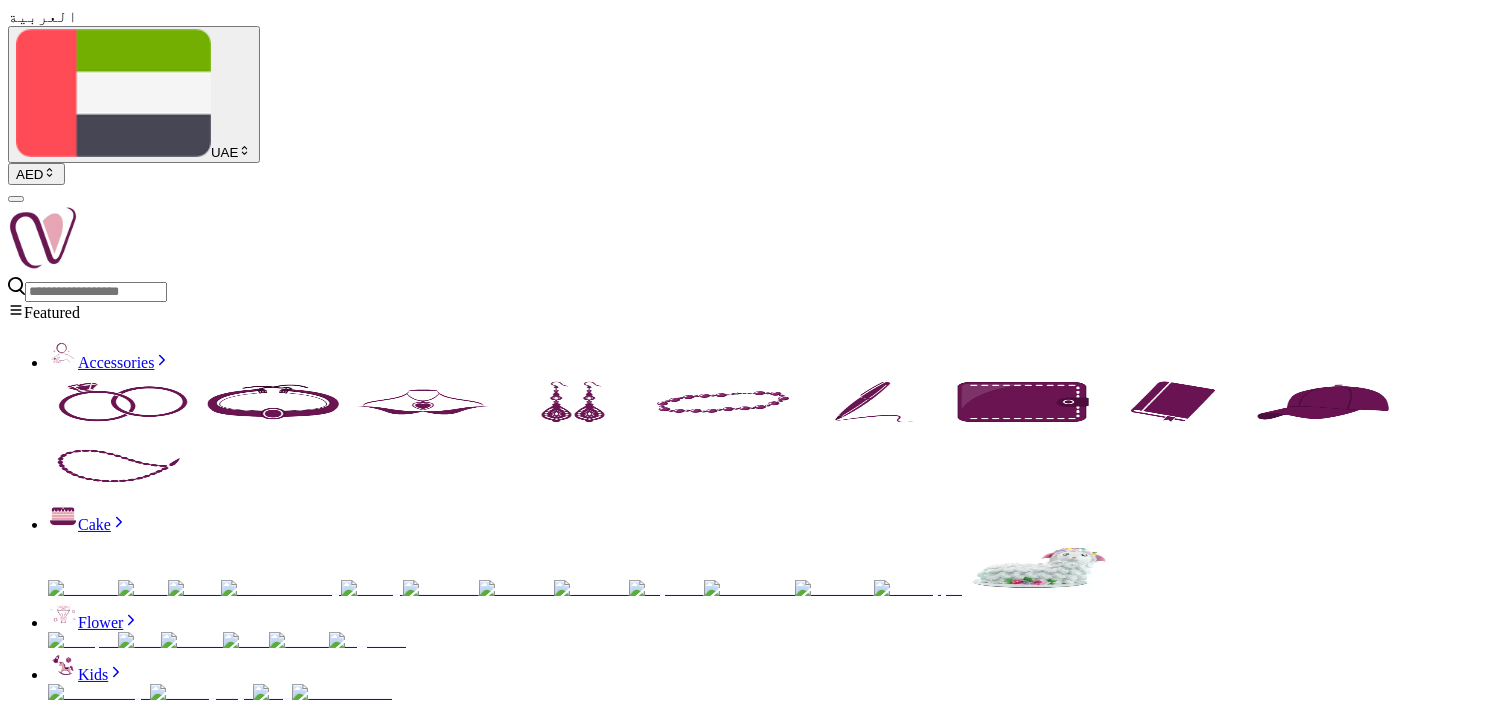 click on "Orange flower bouquet" at bounding box center (750, 4546) 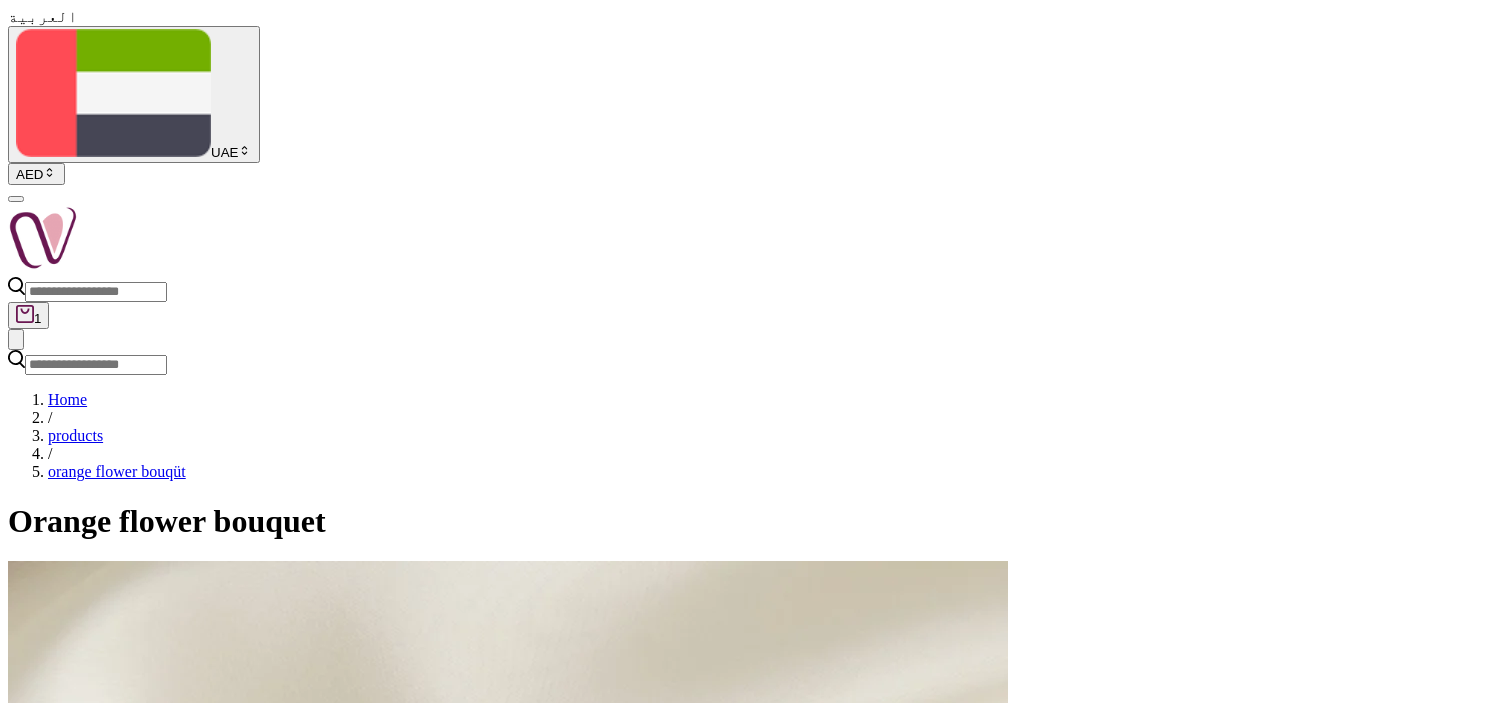 scroll, scrollTop: 0, scrollLeft: 0, axis: both 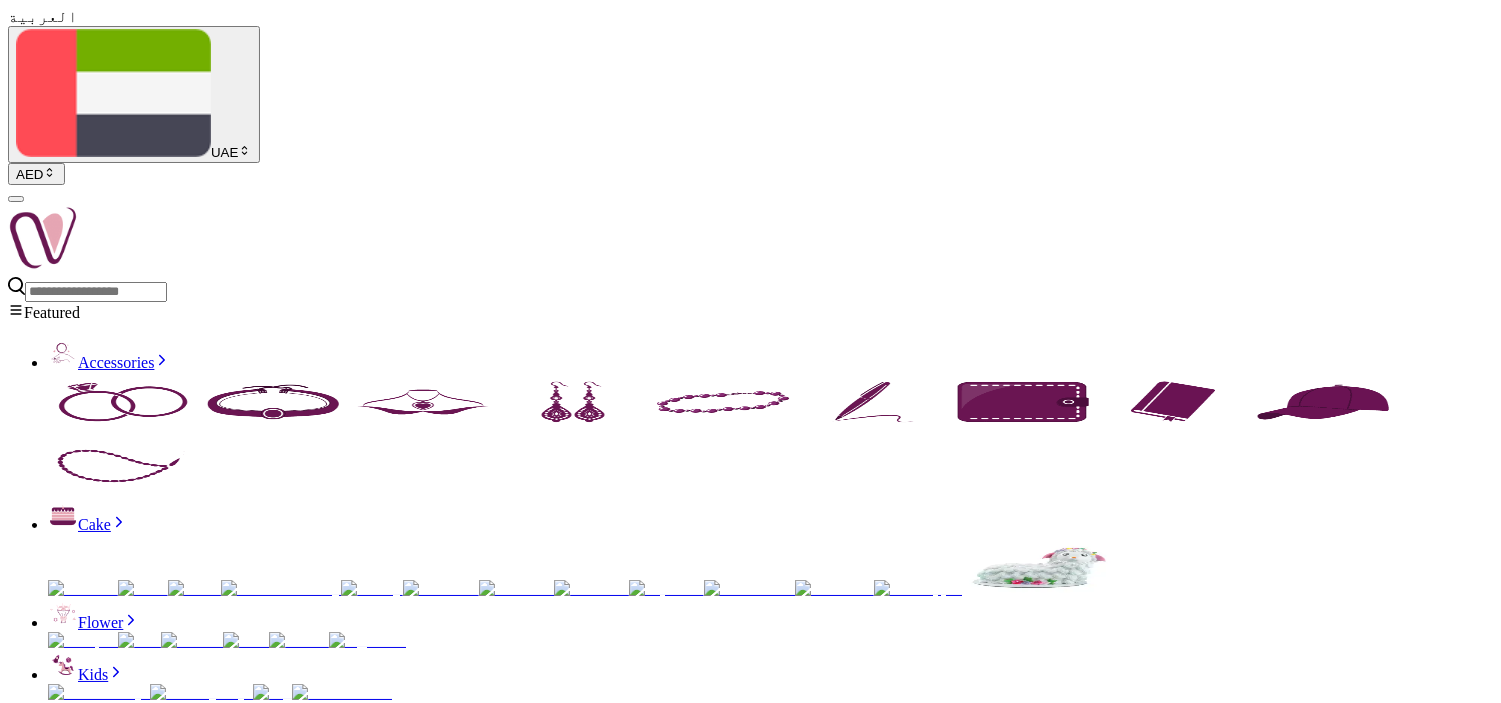 click on "Bless Flower Bouquet" at bounding box center [750, 4546] 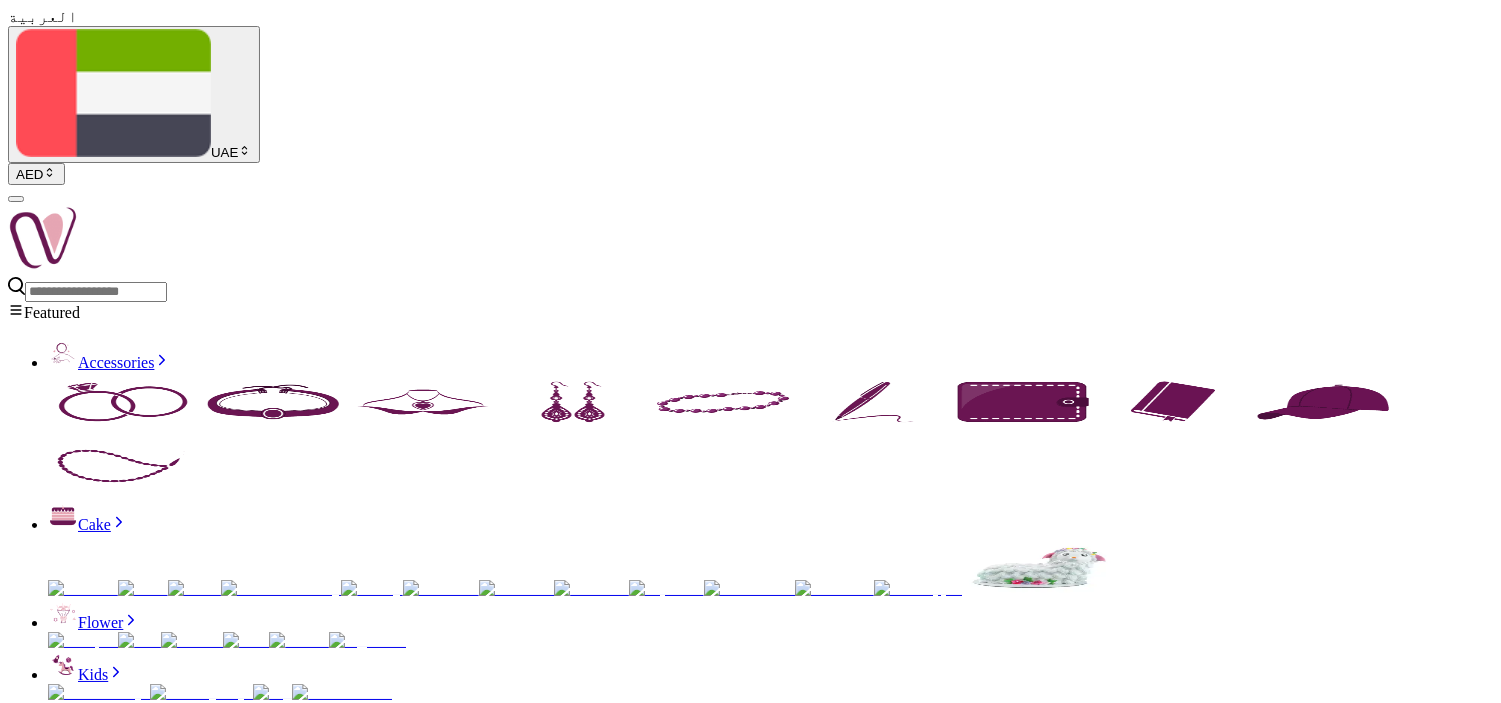 copy on "Bless Flower Bouquet" 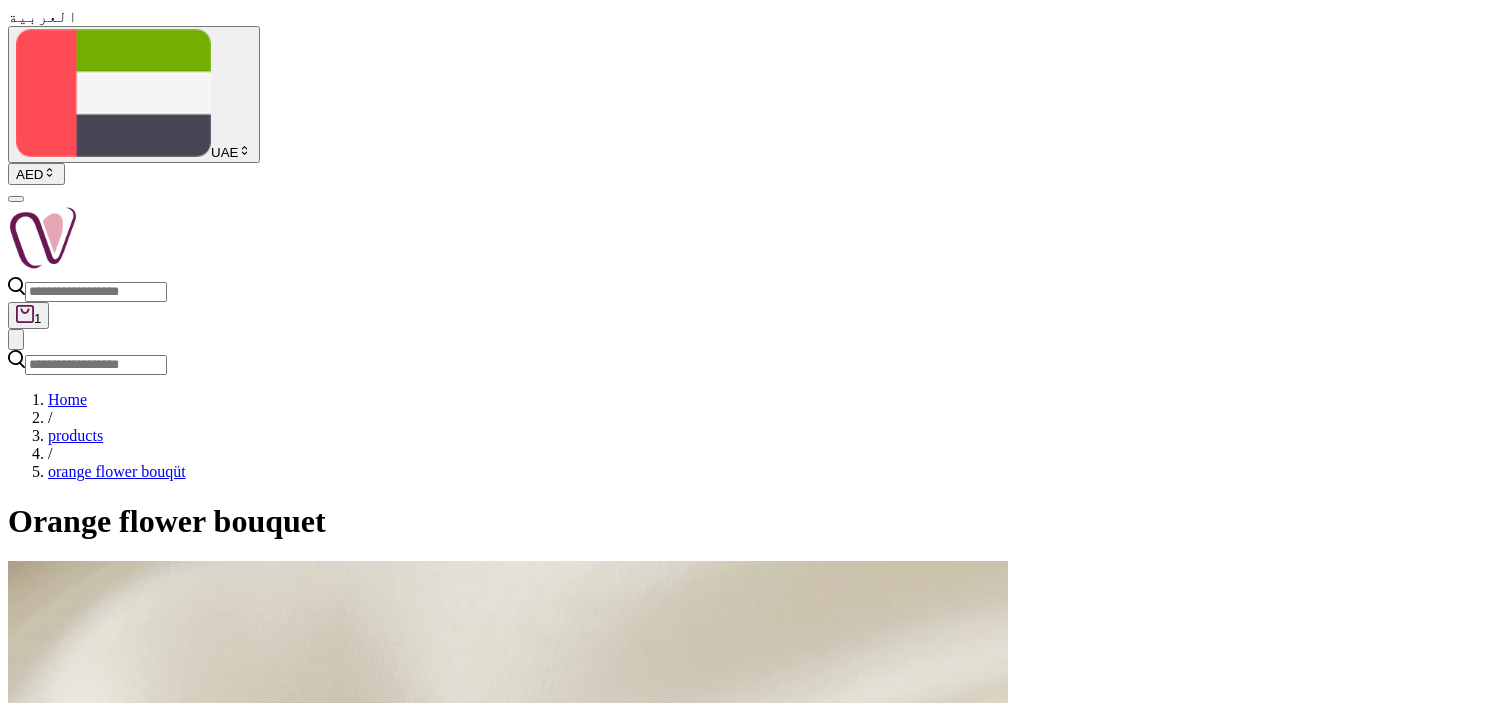 scroll, scrollTop: 0, scrollLeft: 0, axis: both 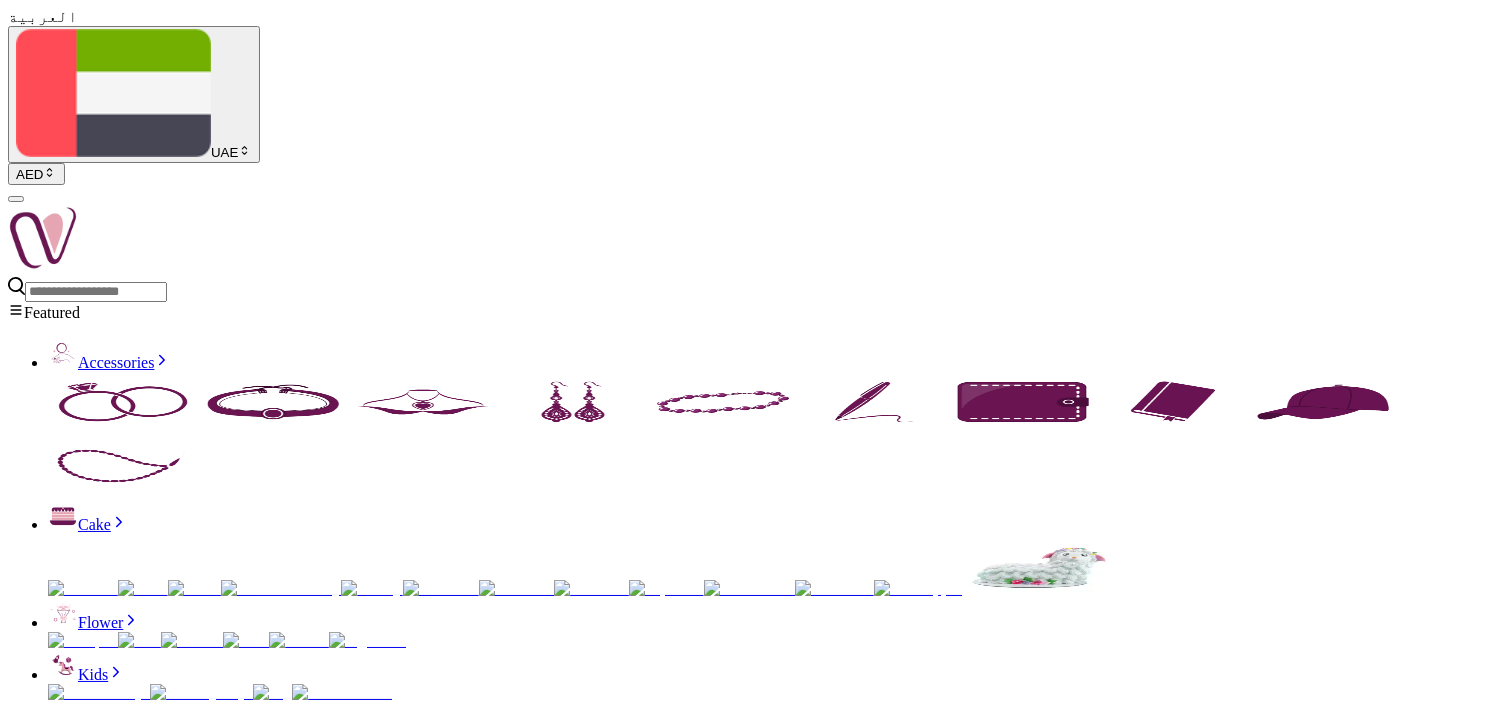 click on "AED 299" at bounding box center [38, 4503] 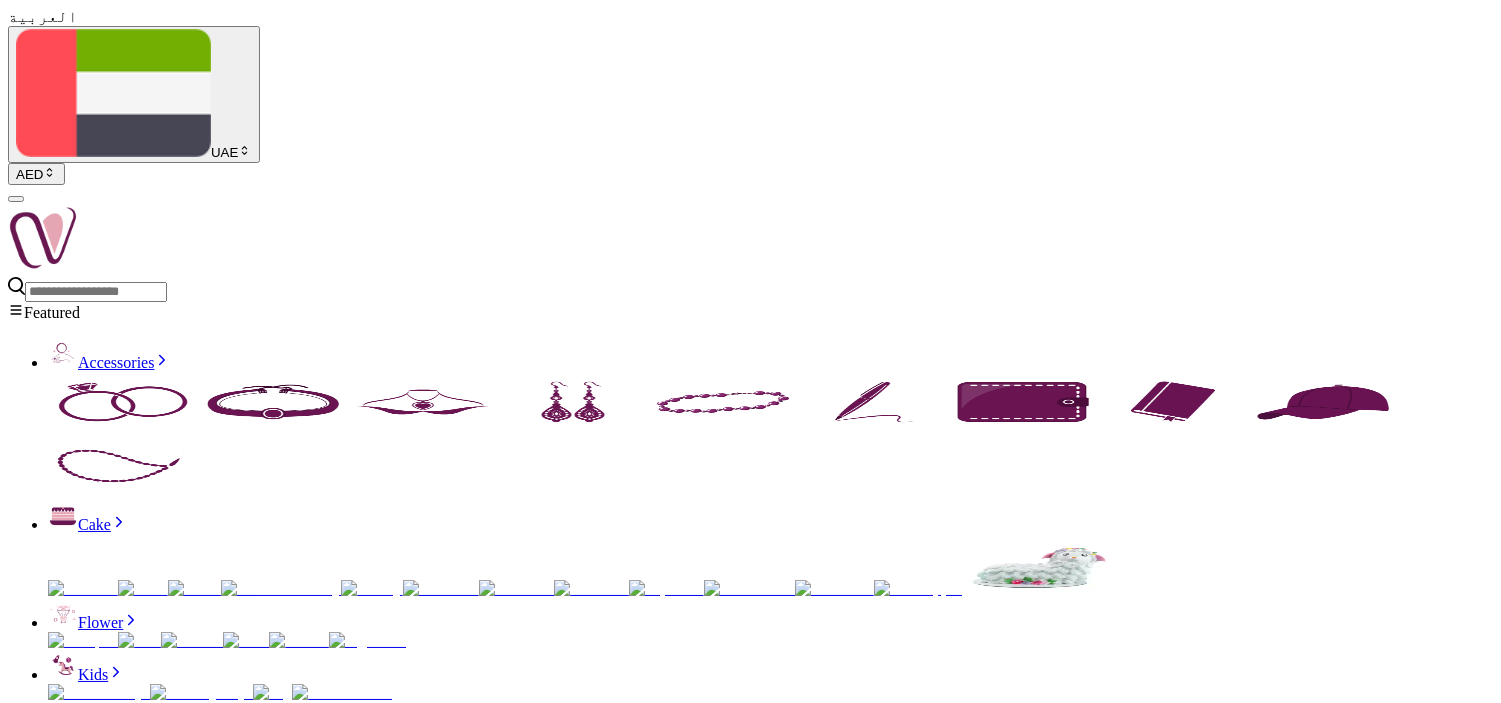 click on "AED 299" at bounding box center (38, 4503) 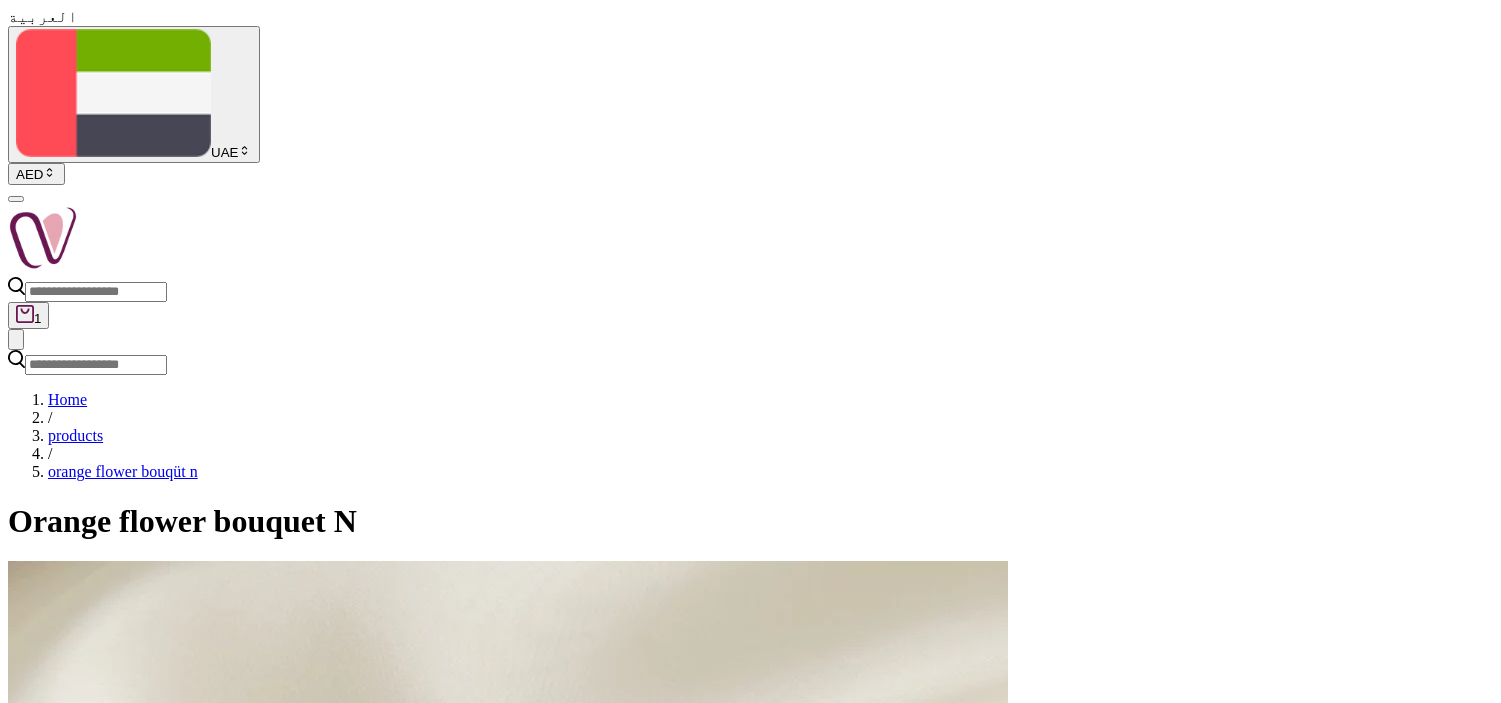 scroll, scrollTop: 0, scrollLeft: 0, axis: both 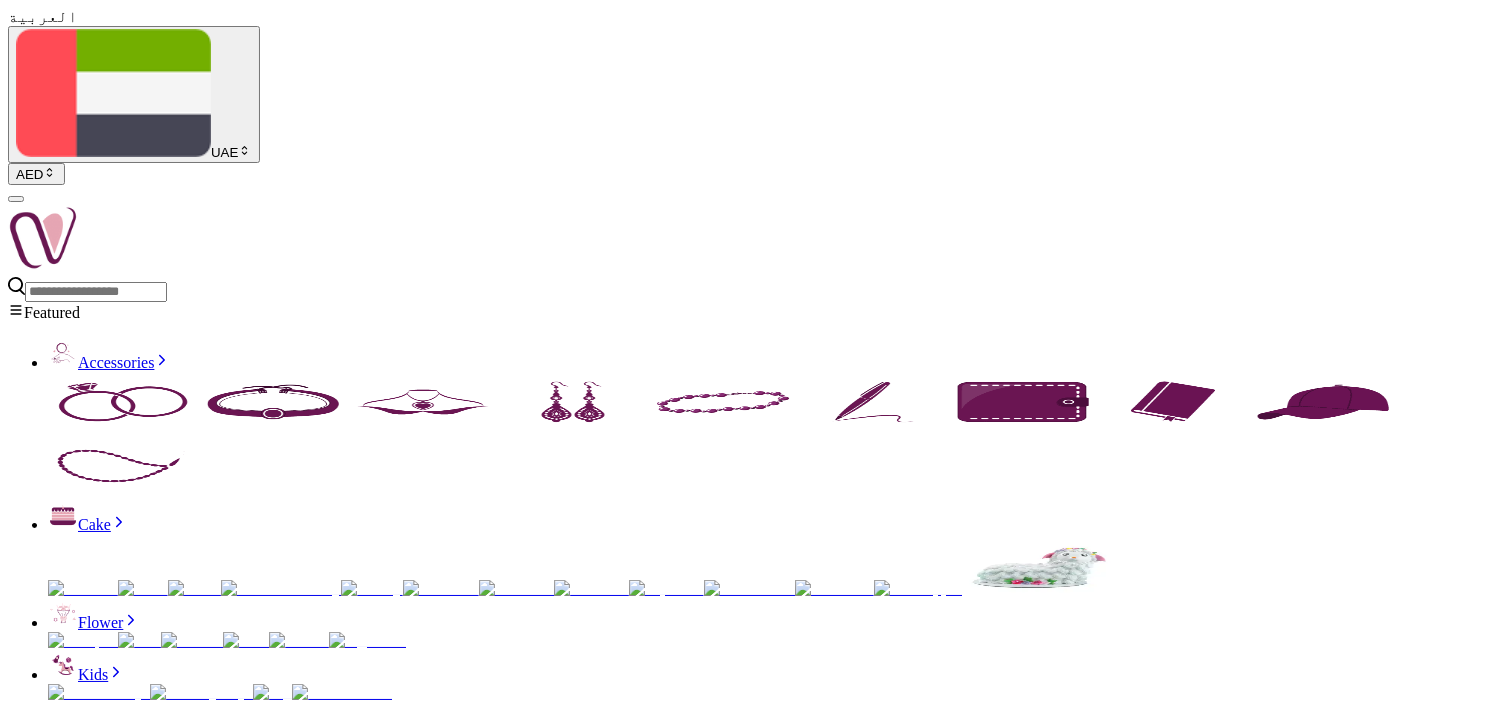 drag, startPoint x: 883, startPoint y: 185, endPoint x: 1007, endPoint y: 185, distance: 124 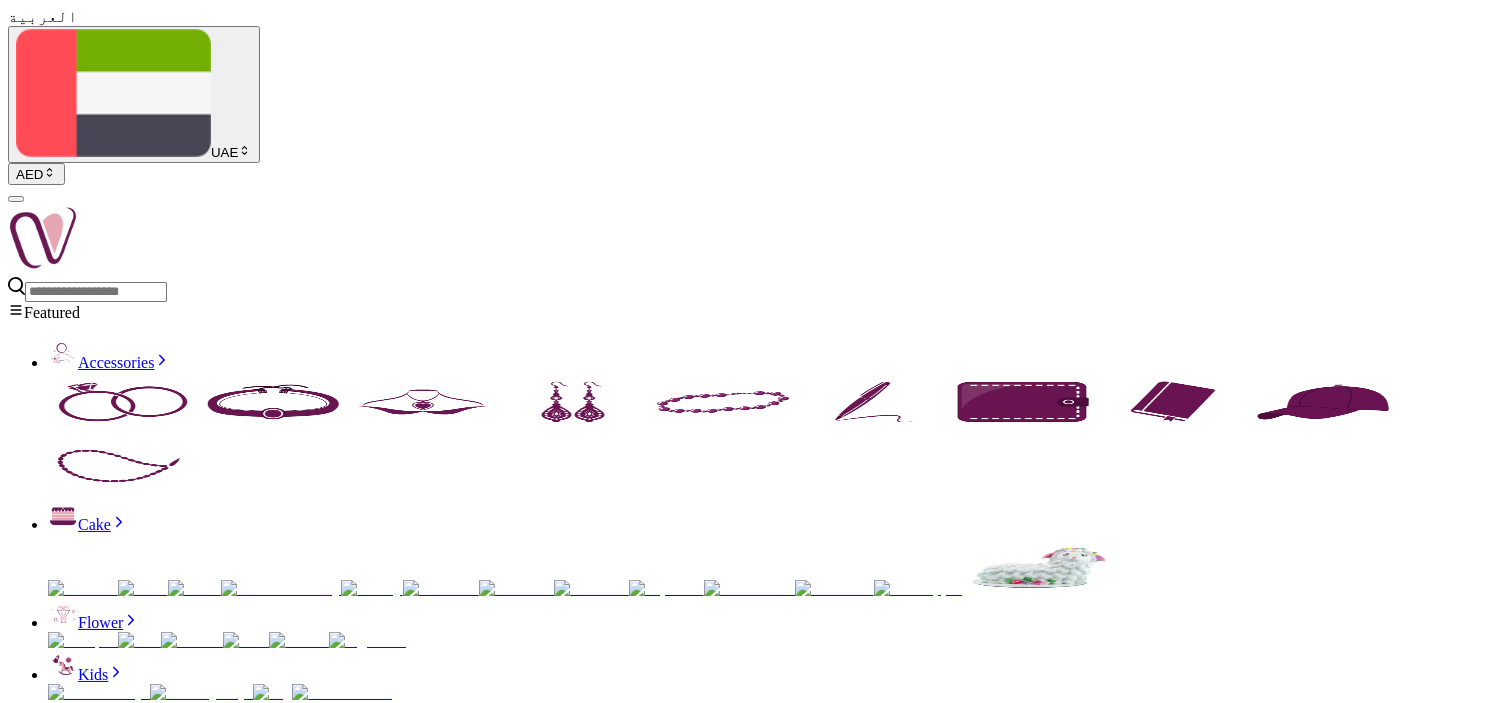 drag, startPoint x: 1153, startPoint y: 246, endPoint x: 1143, endPoint y: 220, distance: 27.856777 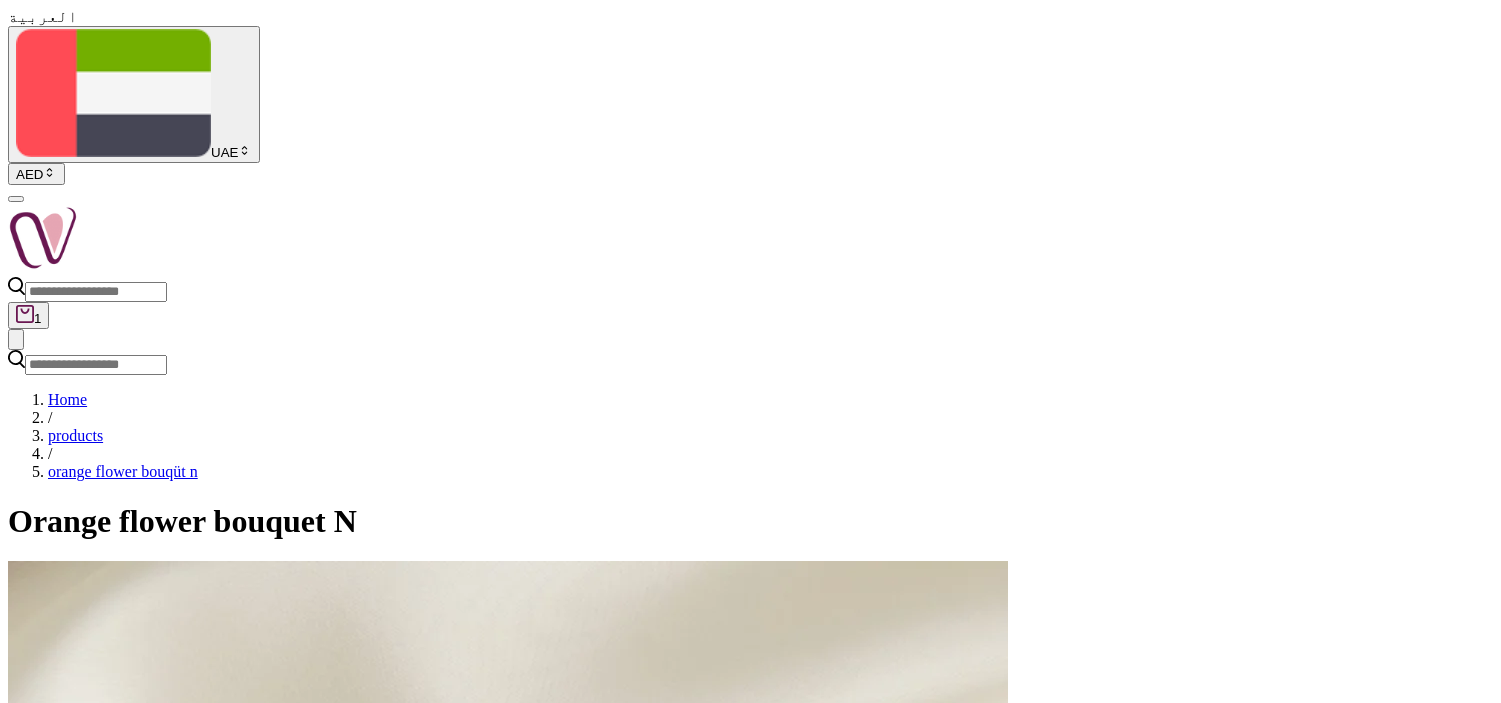 scroll, scrollTop: 0, scrollLeft: 0, axis: both 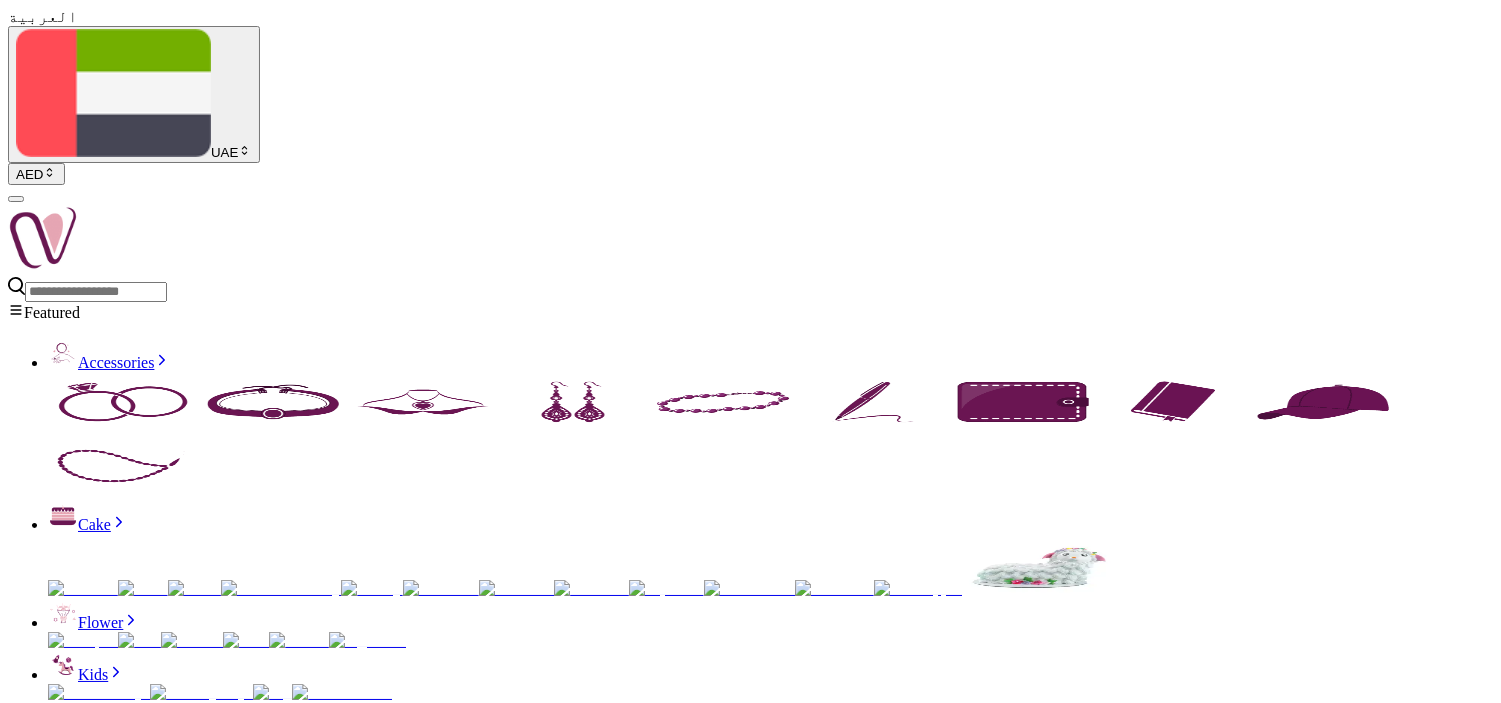 drag, startPoint x: 1146, startPoint y: 366, endPoint x: 854, endPoint y: 280, distance: 304.40106 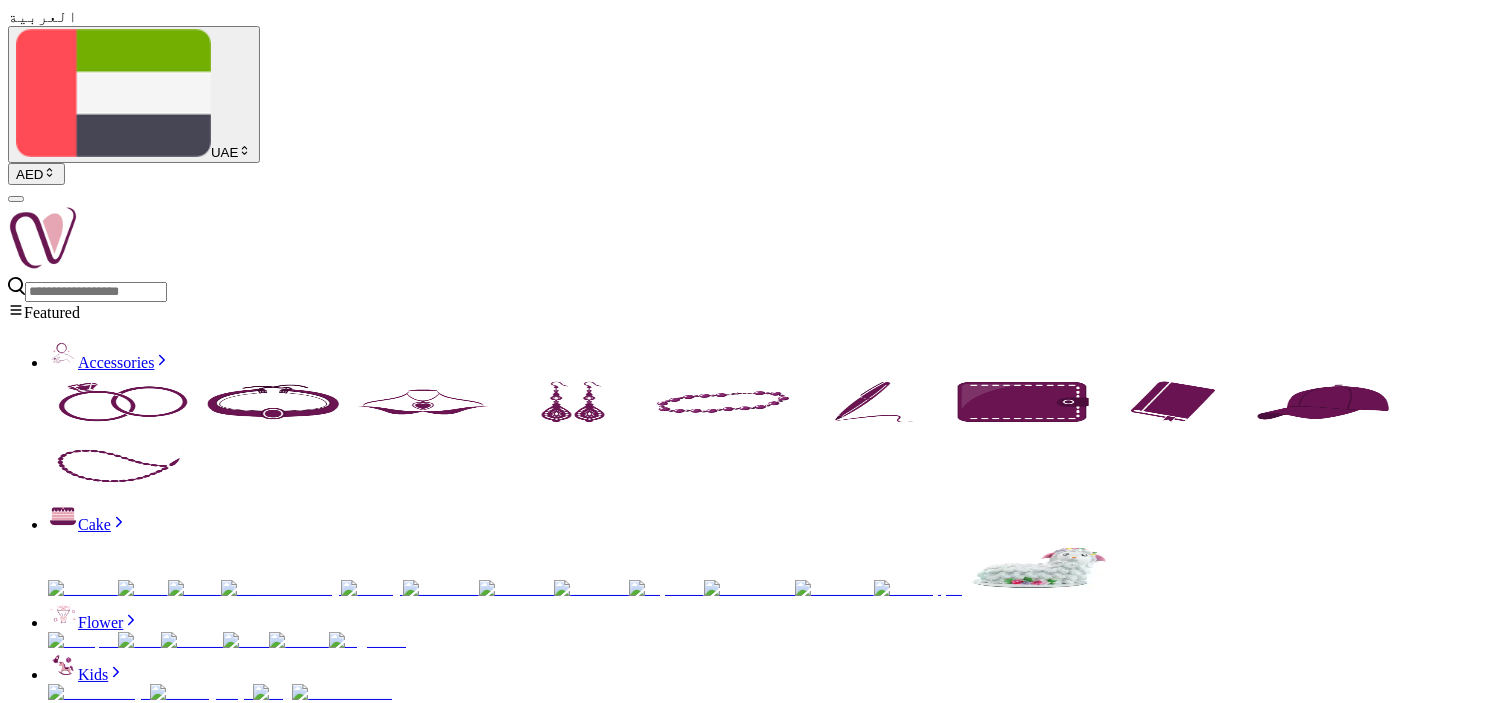 drag, startPoint x: 1042, startPoint y: 281, endPoint x: 1052, endPoint y: 320, distance: 40.261642 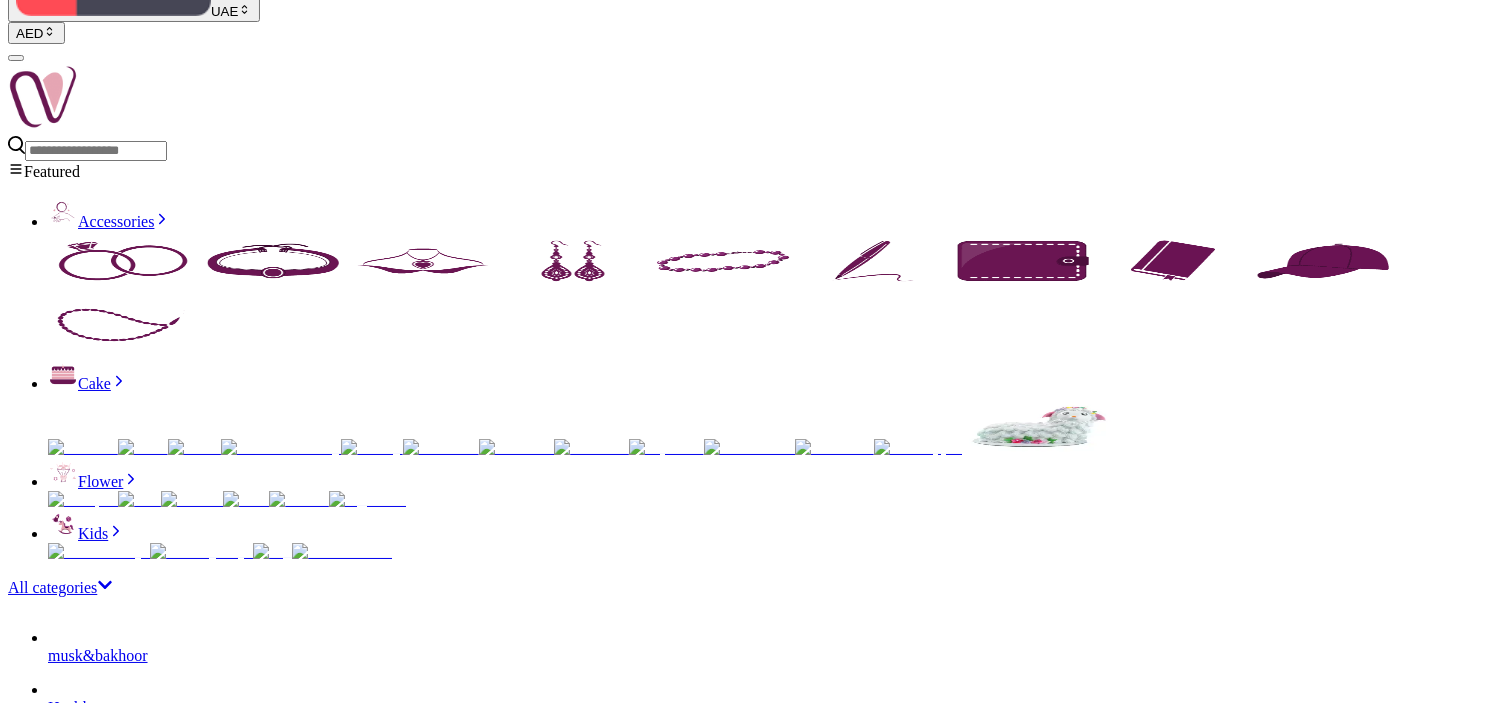 scroll, scrollTop: 0, scrollLeft: 0, axis: both 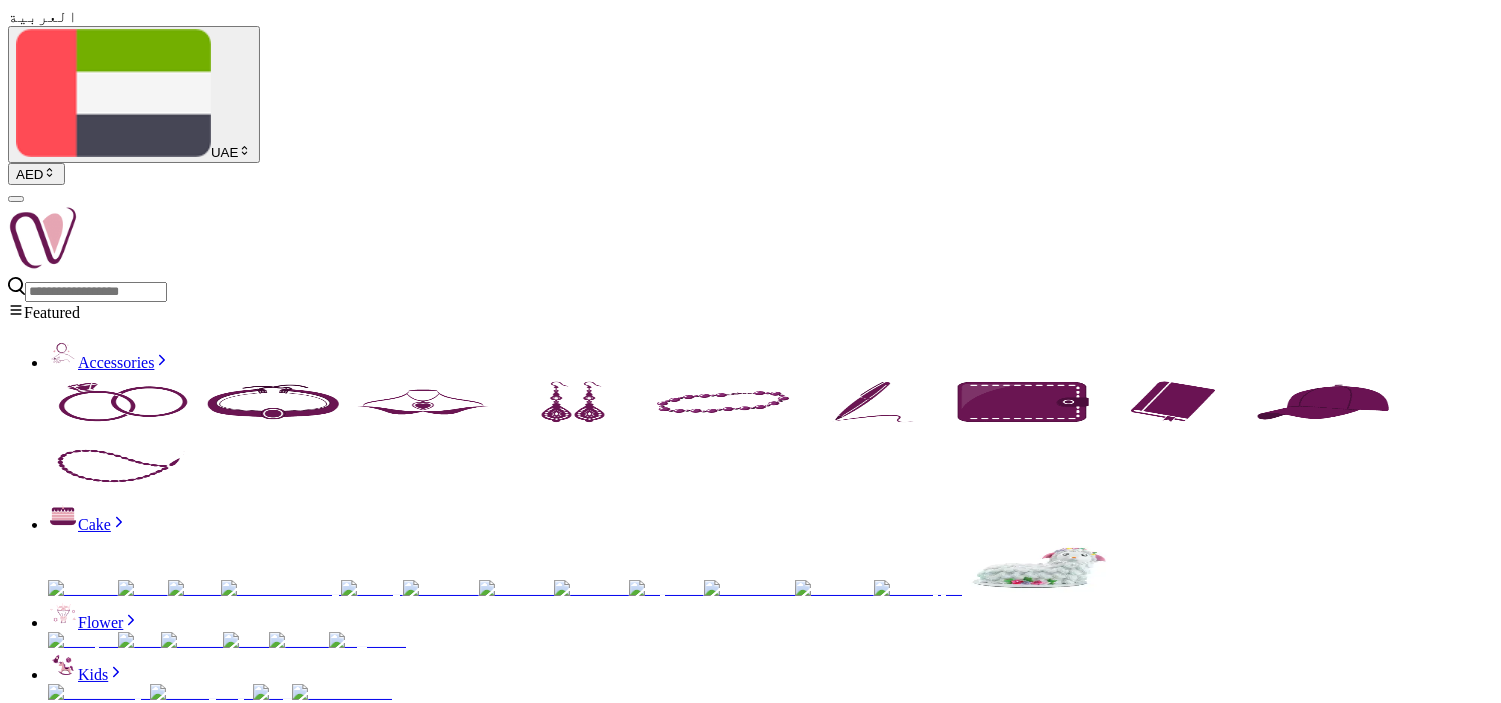 click on "Bless Flower Bouquet" at bounding box center [750, 4546] 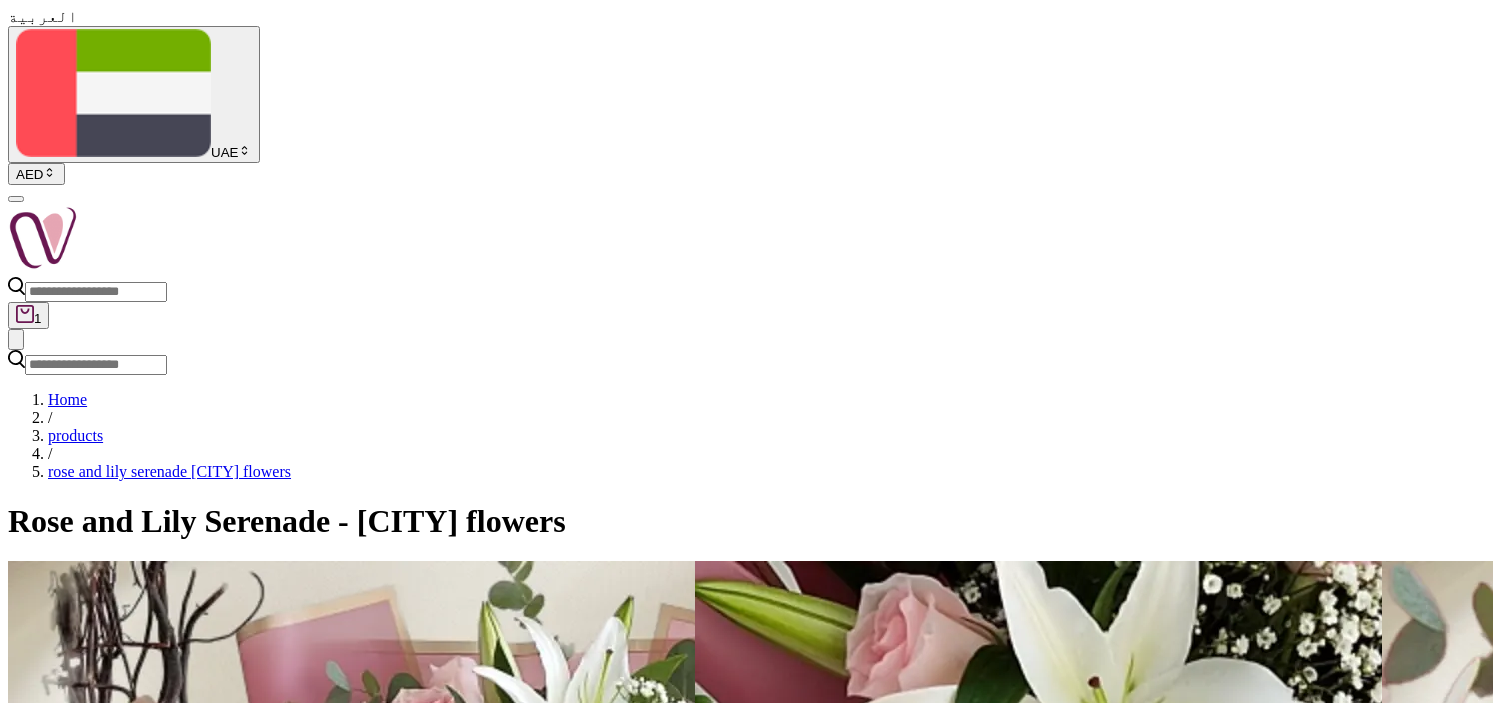 scroll, scrollTop: 0, scrollLeft: 0, axis: both 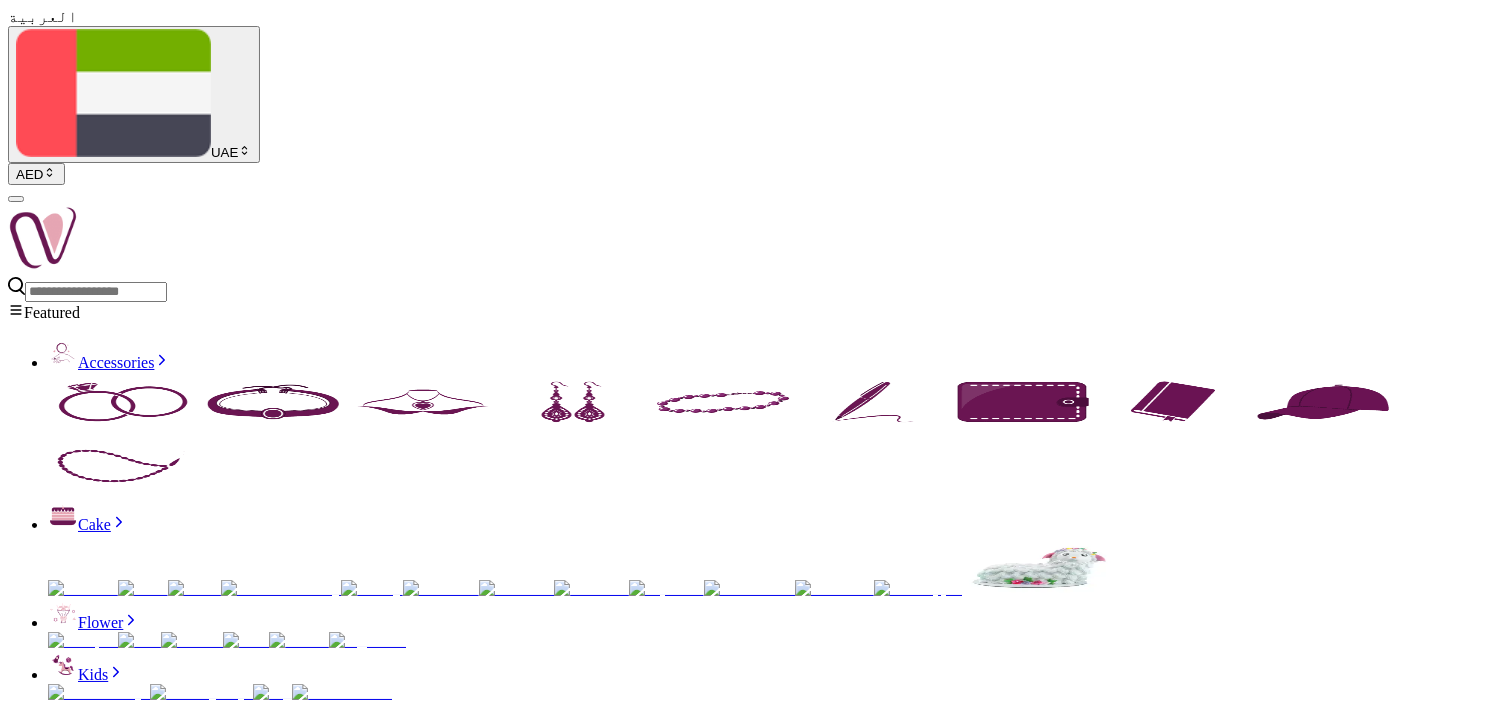 drag, startPoint x: 1154, startPoint y: 254, endPoint x: 1356, endPoint y: 248, distance: 202.0891 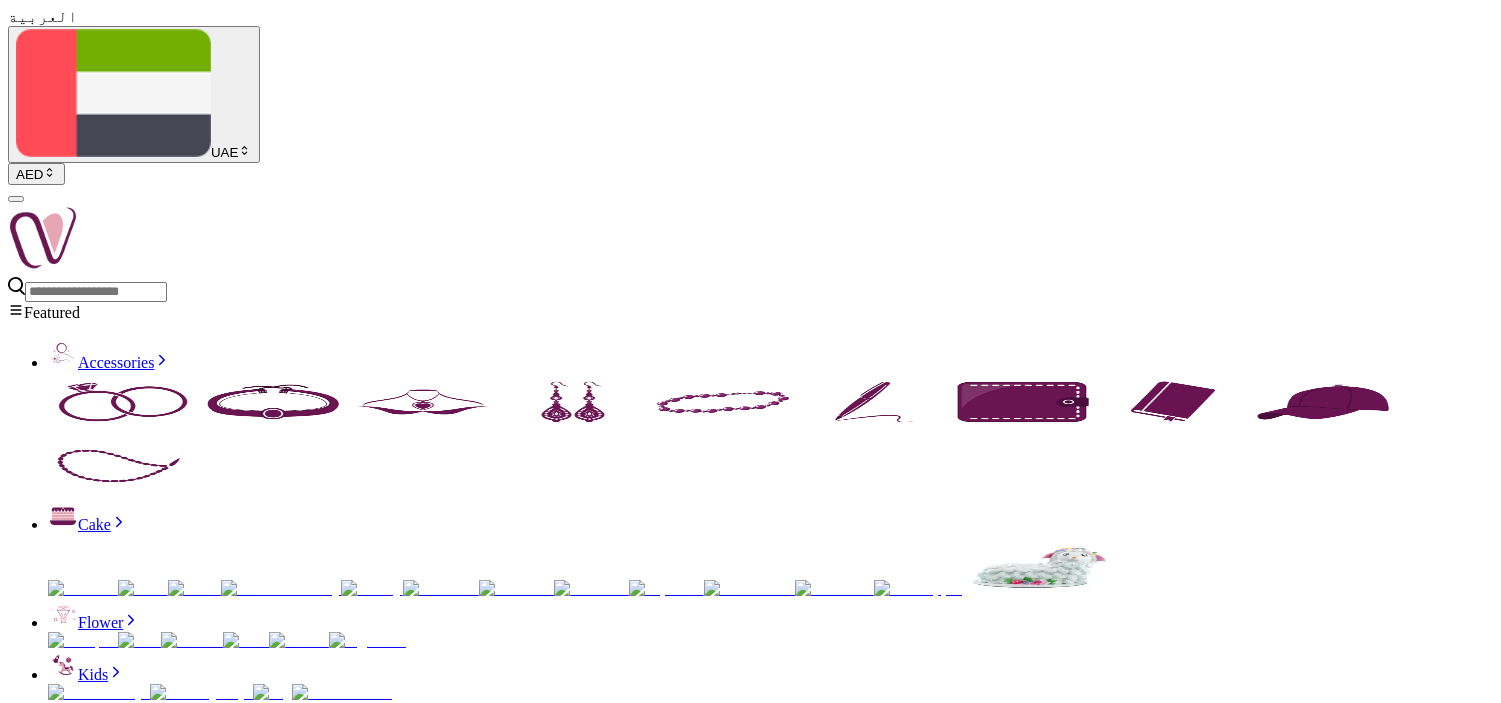 copy on "[CITY] flowers" 